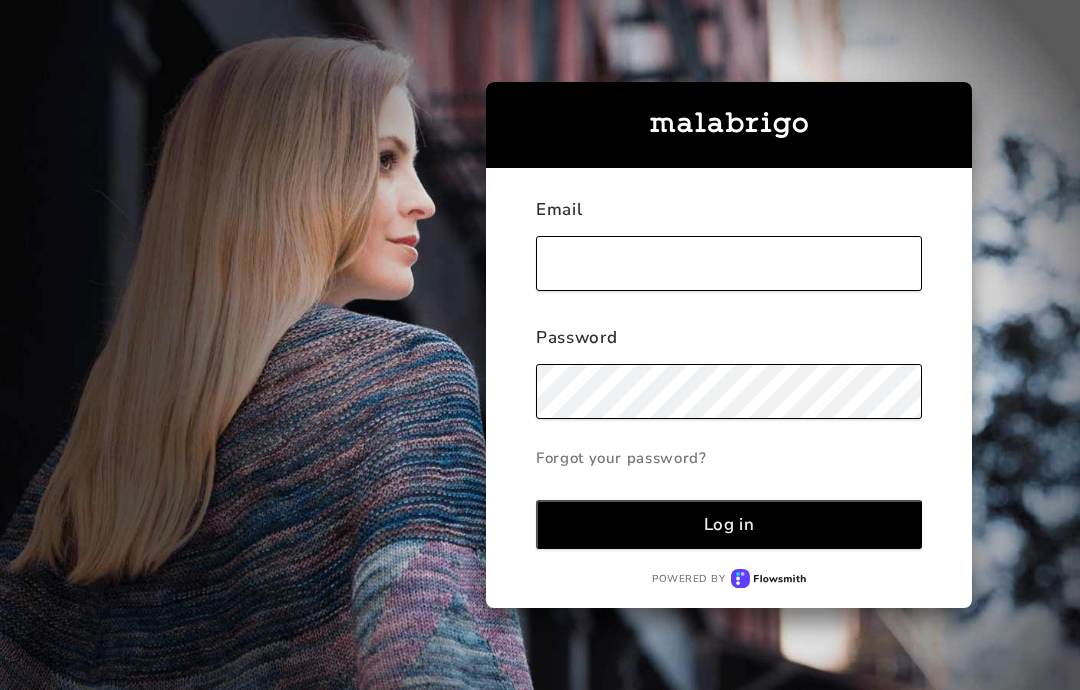 scroll, scrollTop: 0, scrollLeft: 0, axis: both 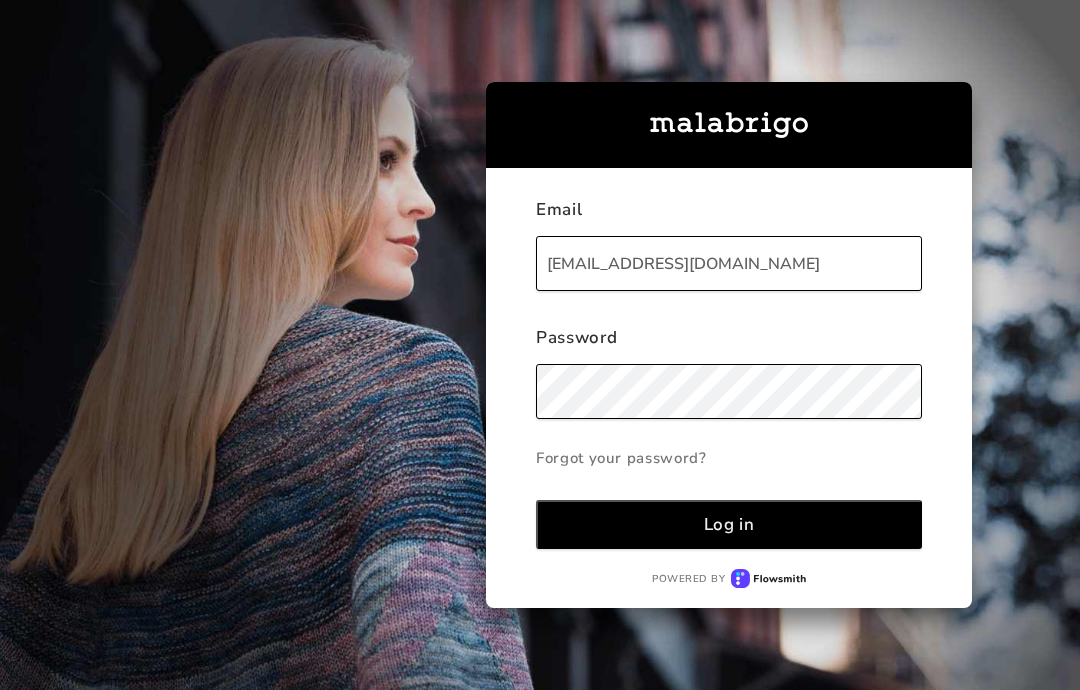 click on "Log in" at bounding box center [729, 524] 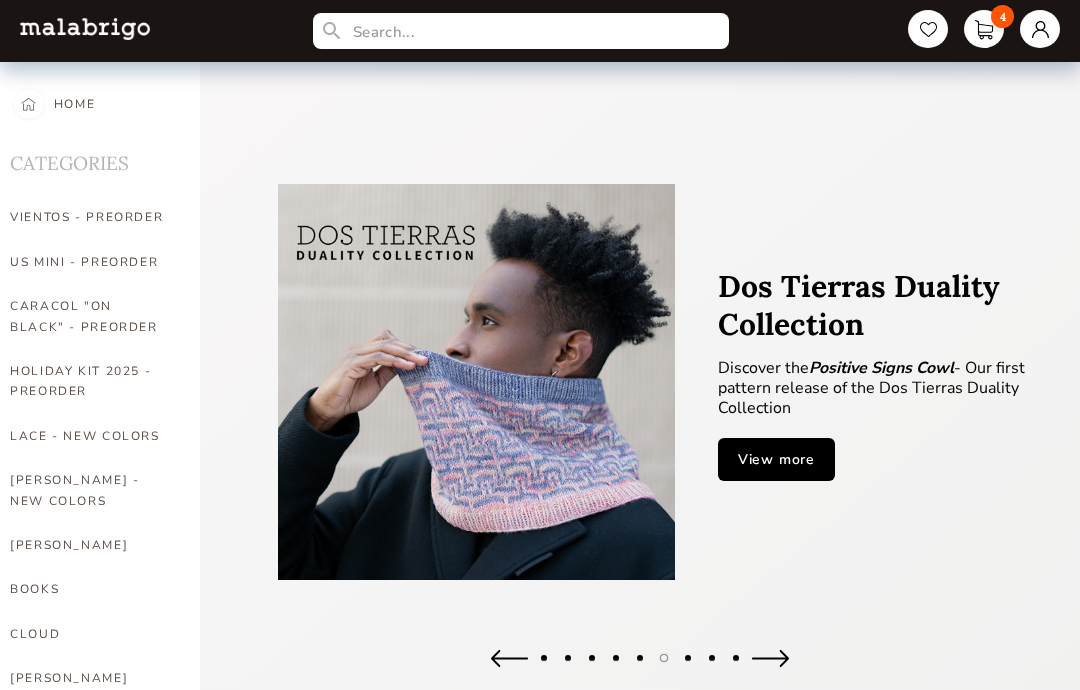 click on "LACE - NEW COLORS" at bounding box center [90, 436] 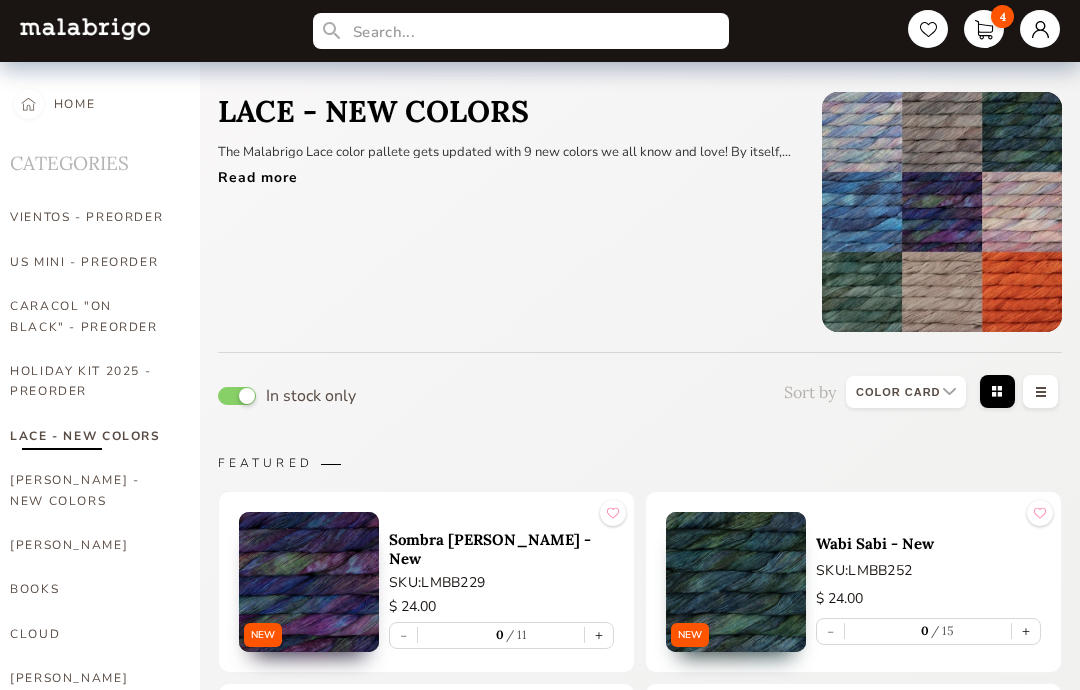 click on "Read more" at bounding box center (505, 172) 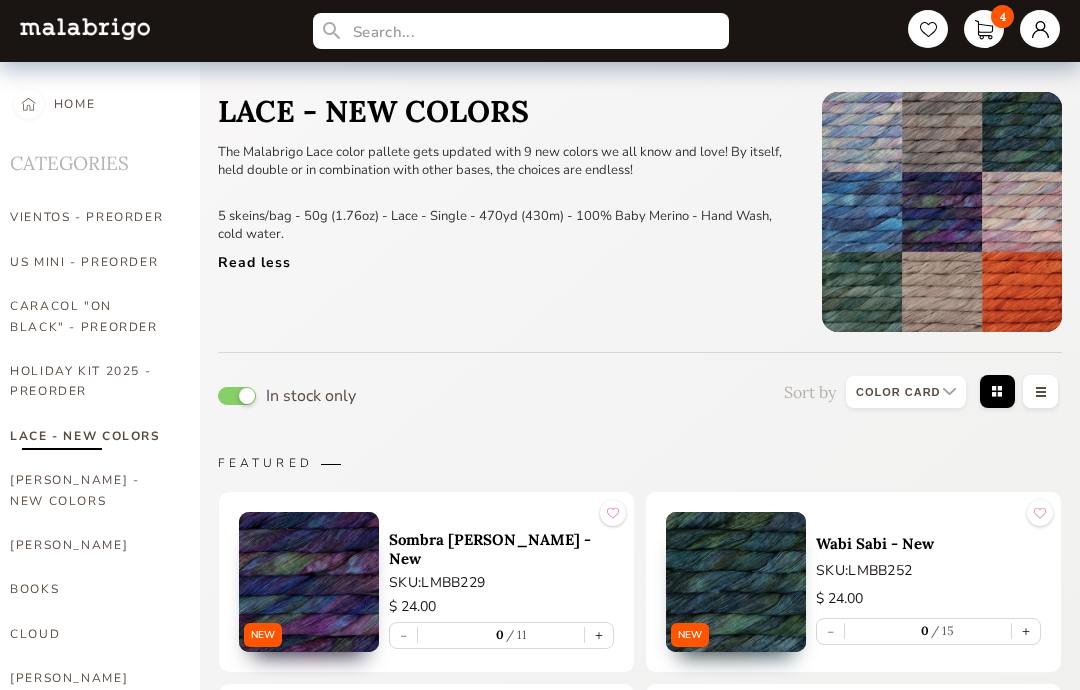 select on "INDEX" 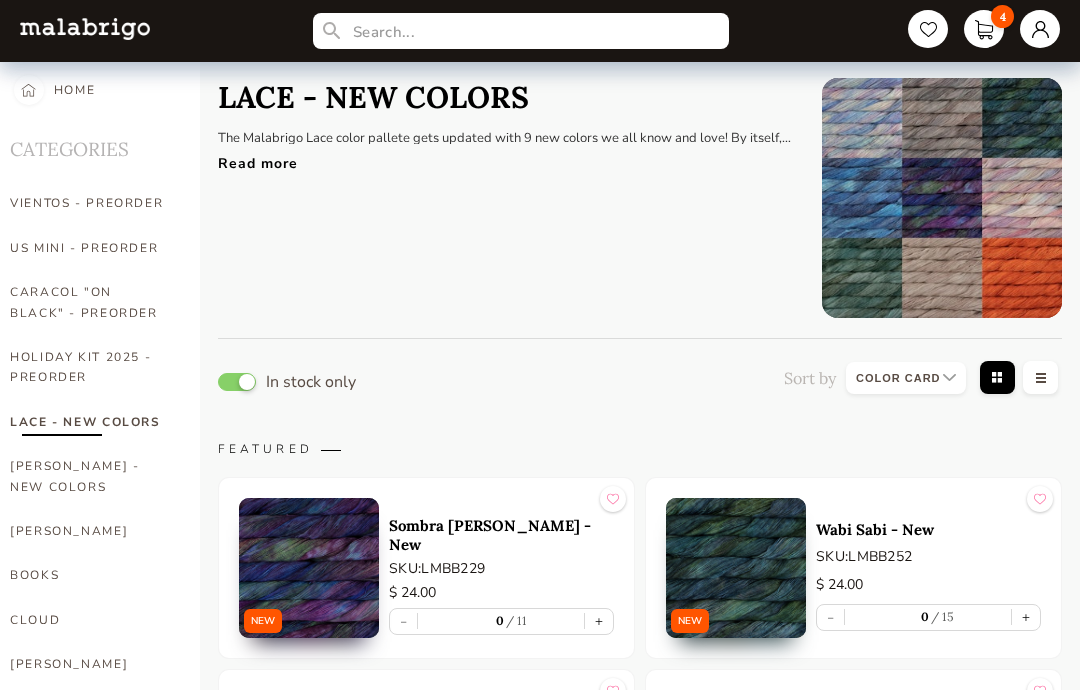 scroll, scrollTop: 0, scrollLeft: 0, axis: both 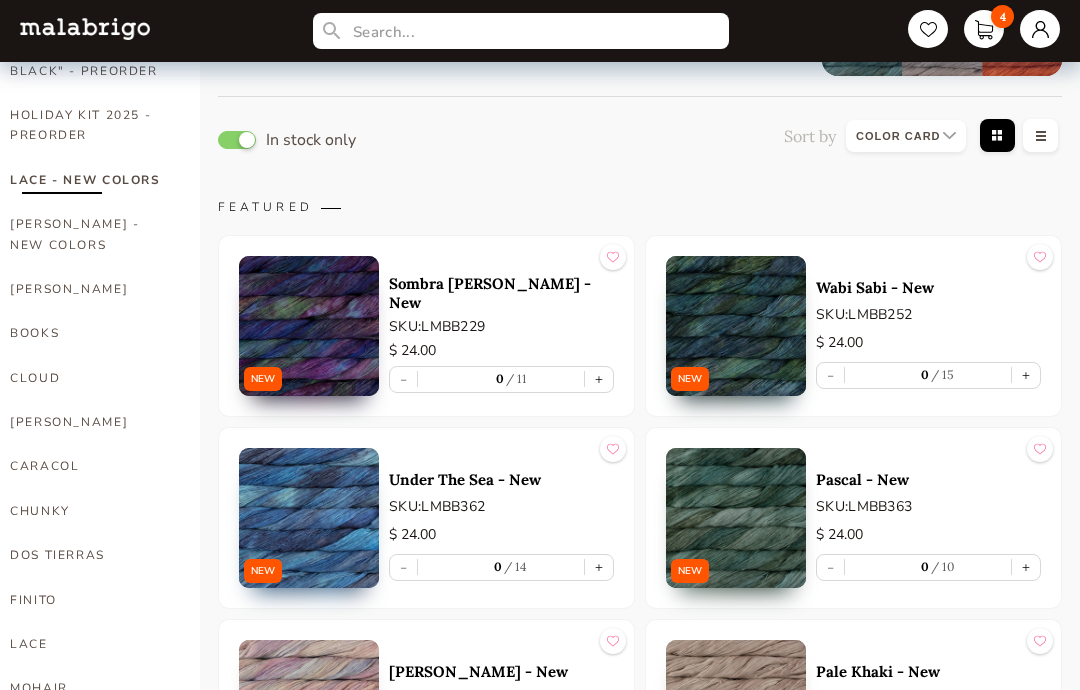 click on "LACE" at bounding box center (90, 644) 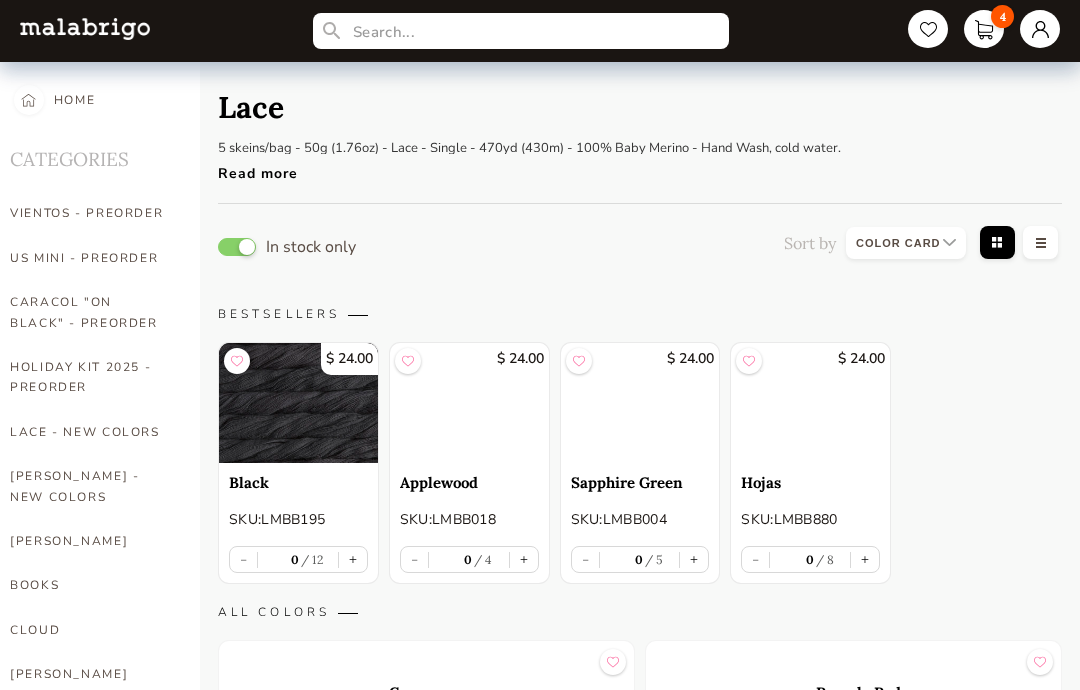 scroll, scrollTop: 2, scrollLeft: 0, axis: vertical 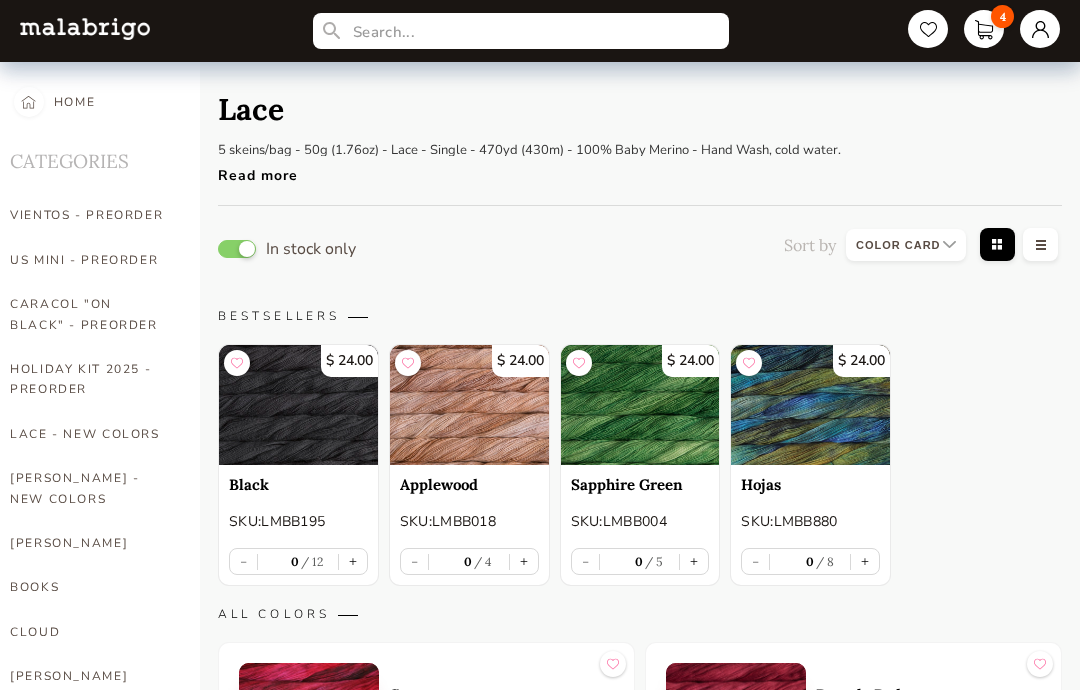 click on "VIENTOS - PREORDER" at bounding box center [90, 215] 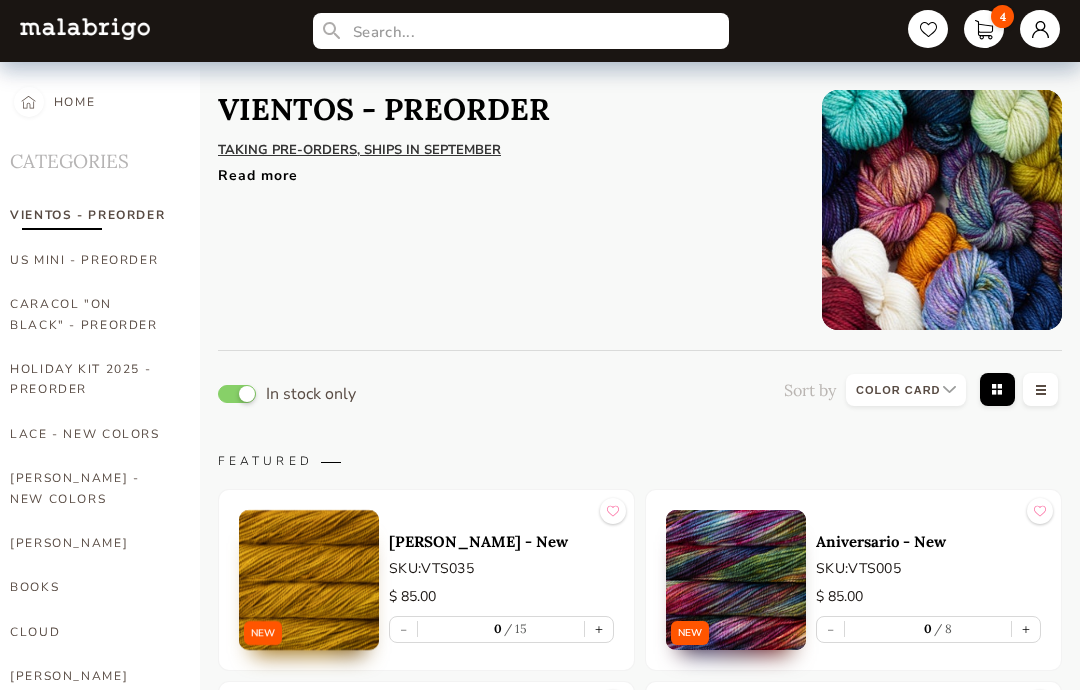 click on "Read more" at bounding box center (505, 170) 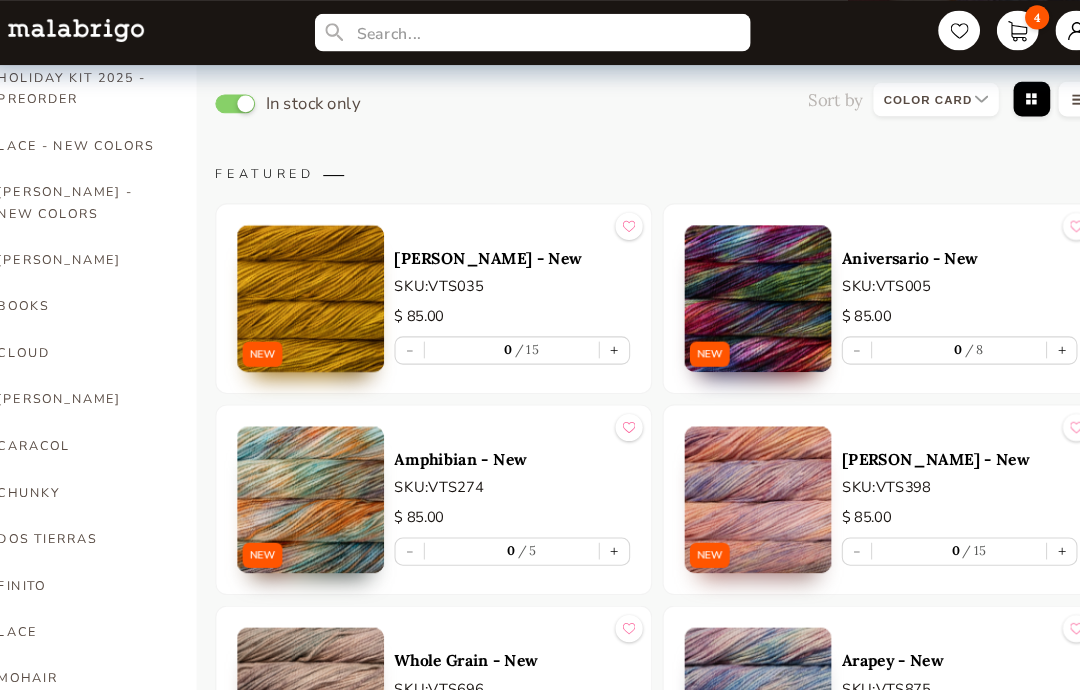 scroll, scrollTop: 321, scrollLeft: 0, axis: vertical 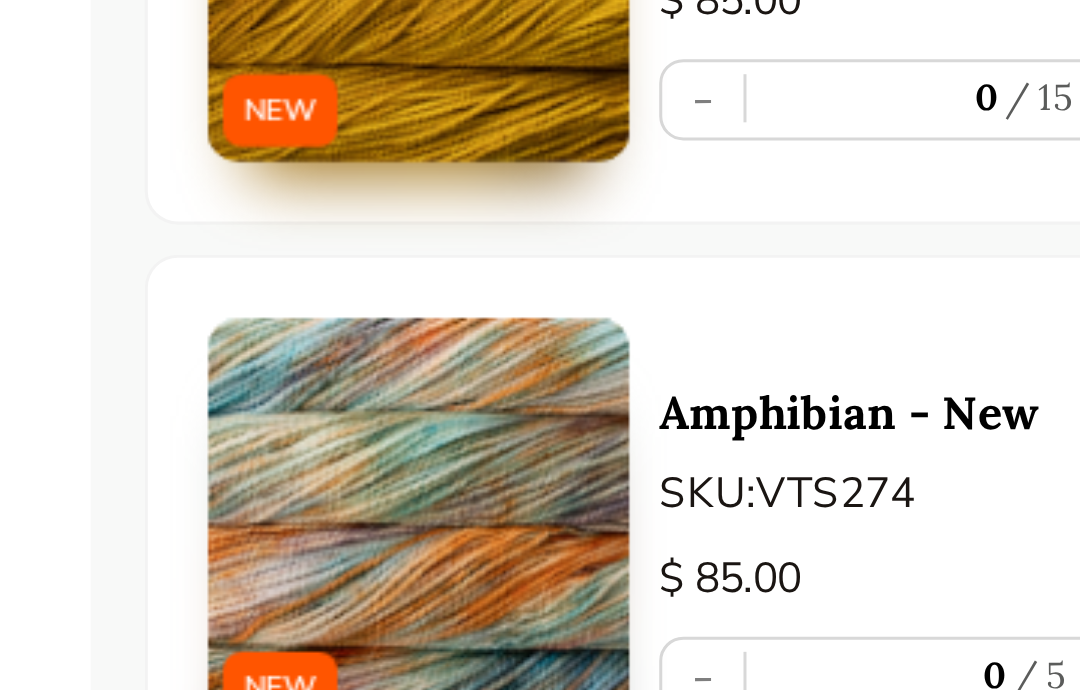 select on "INDEX" 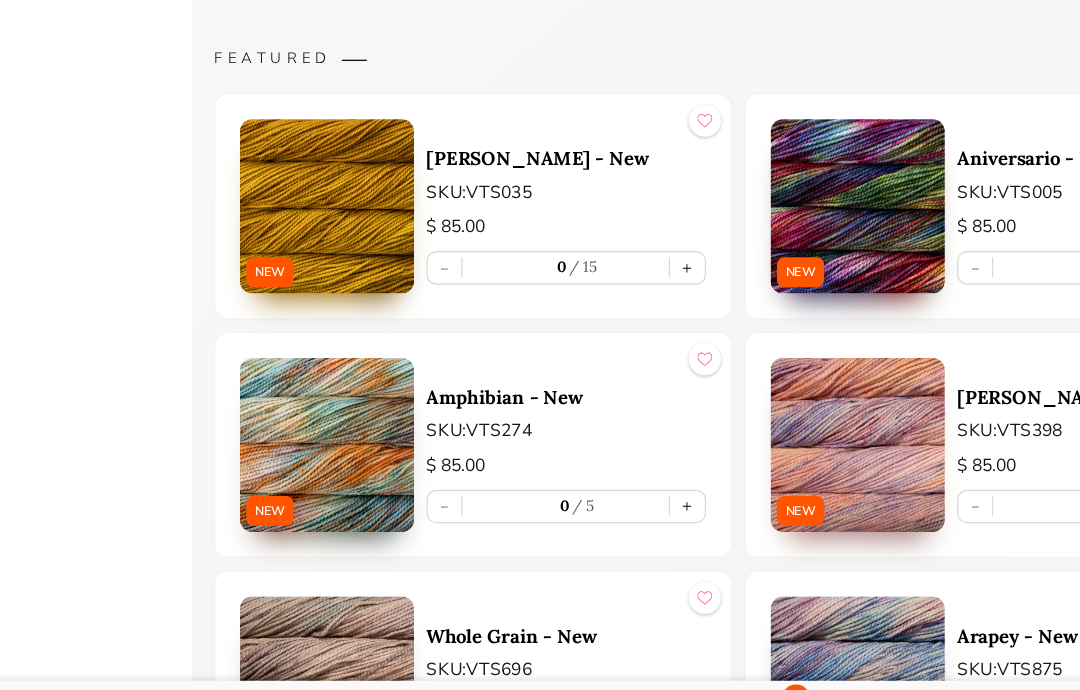 select on "INDEX" 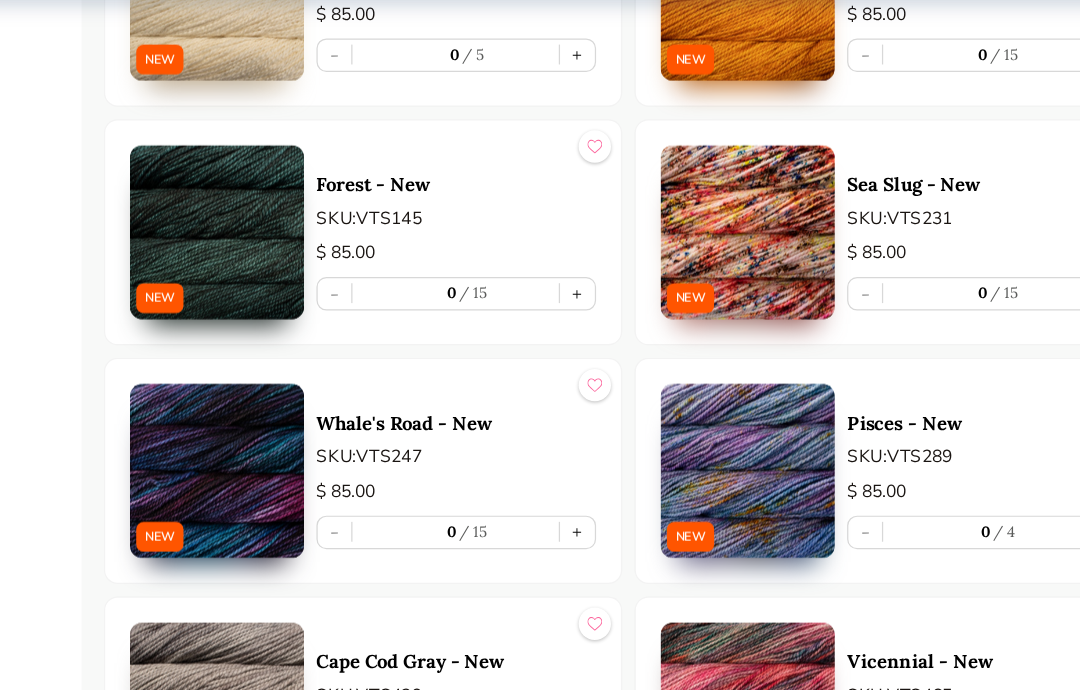 scroll, scrollTop: 1861, scrollLeft: 0, axis: vertical 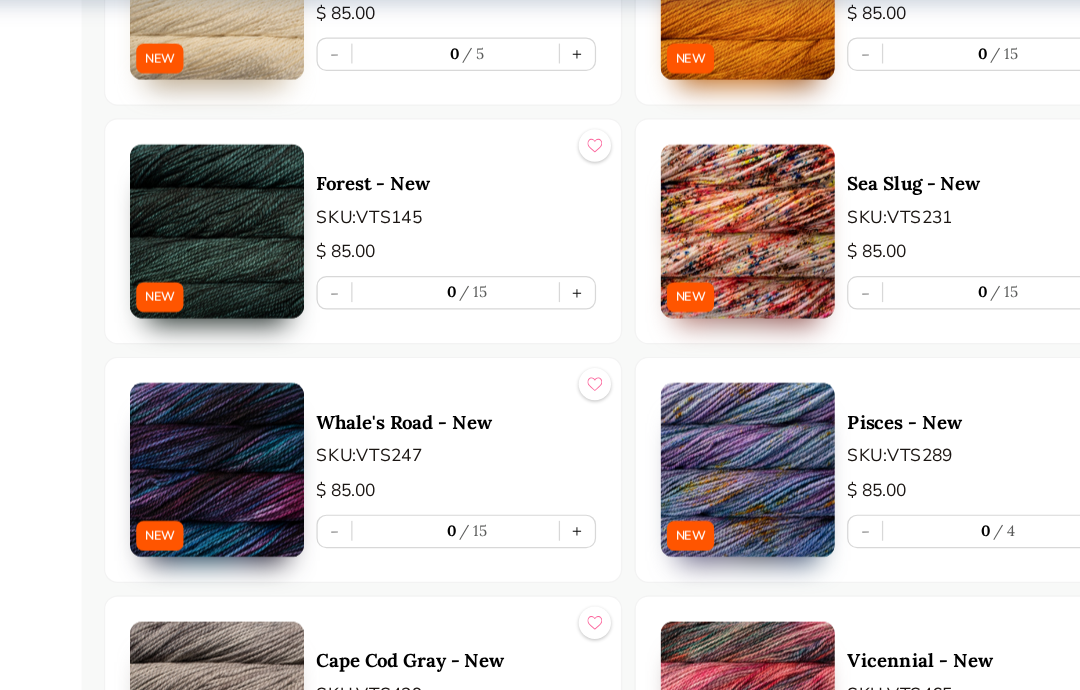 click on "+" at bounding box center (599, 114) 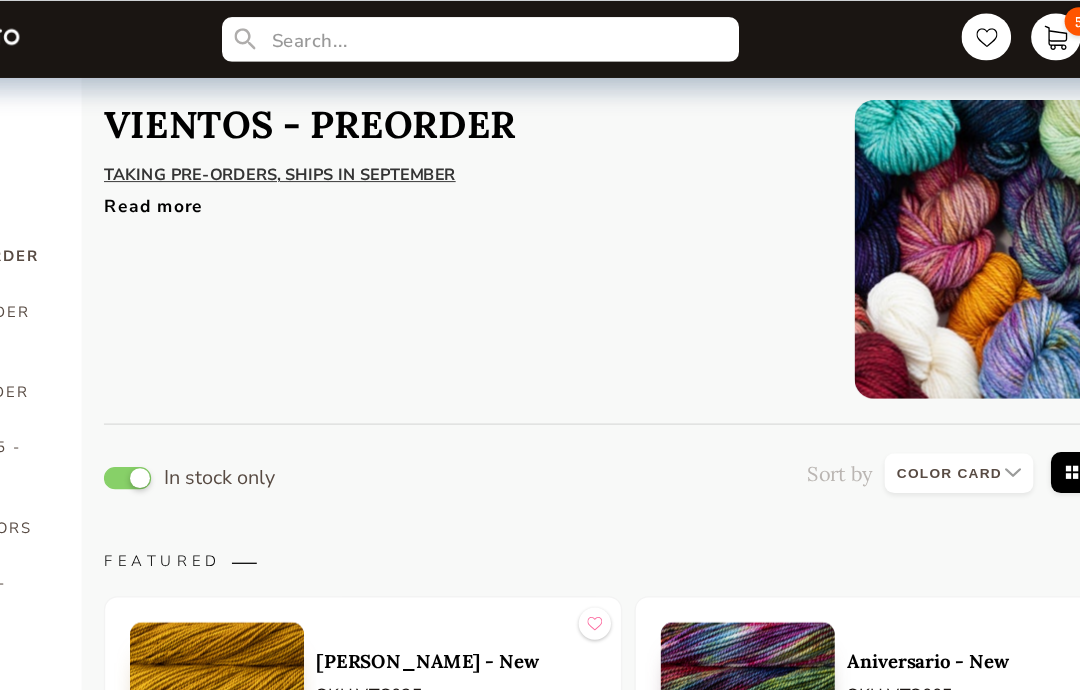 scroll, scrollTop: 0, scrollLeft: 0, axis: both 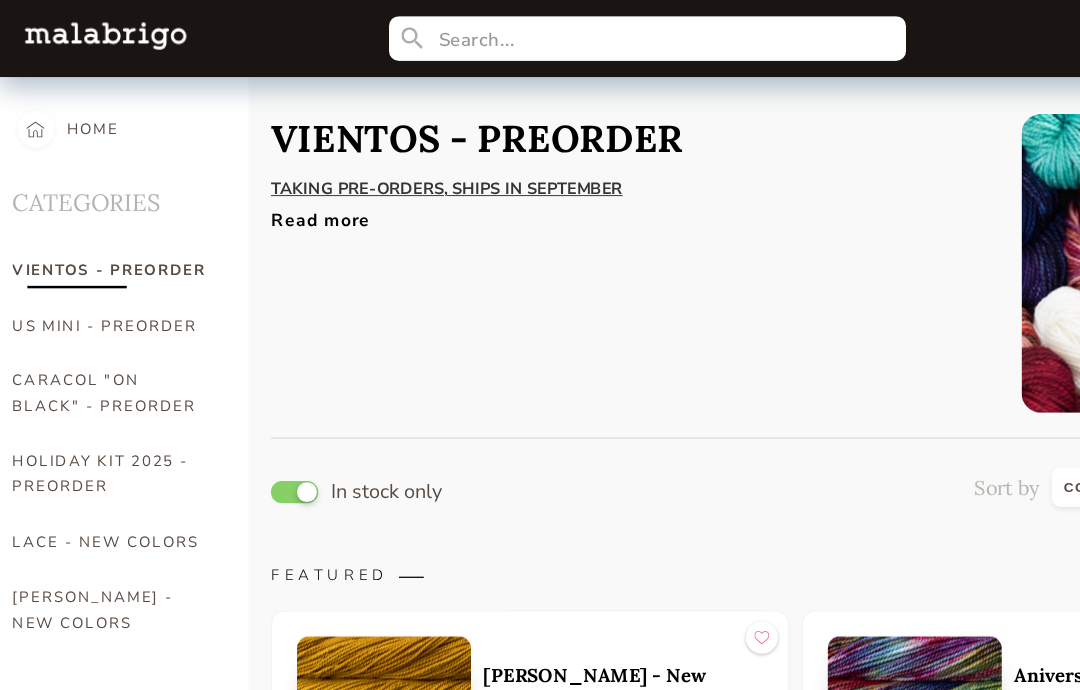 click on "US MINI - PREORDER" at bounding box center [90, 262] 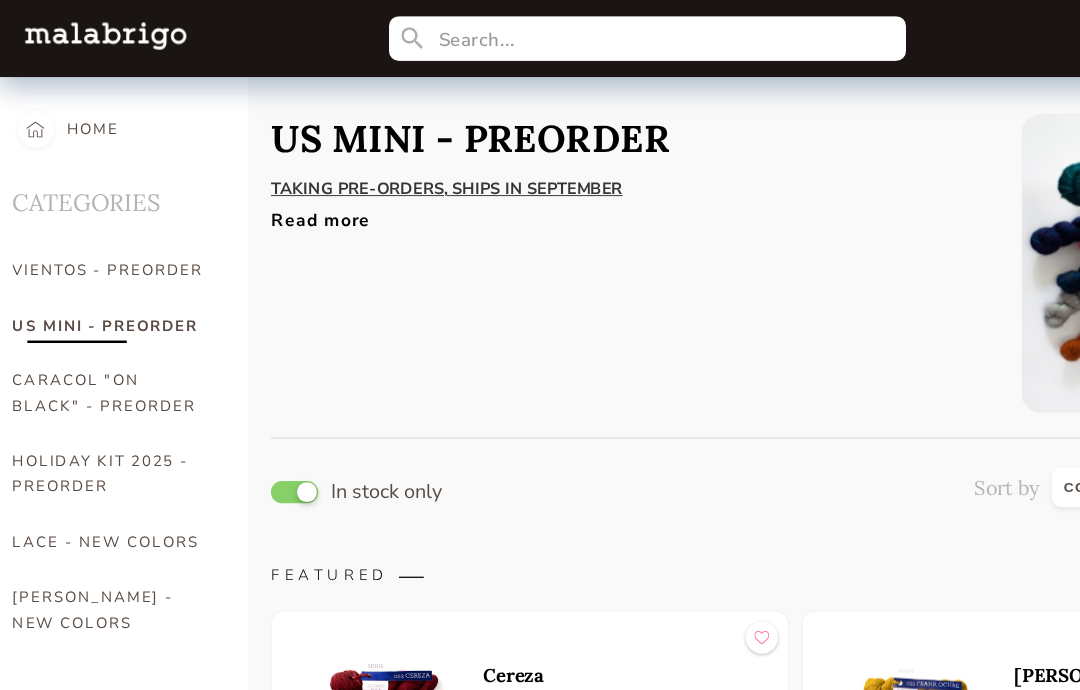 click on "US MINI - PREORDER TAKING PRE-ORDERS, SHIPS IN SEPTEMBER ﻿ Your ally for that detail of color! A  20g mini skein version of Ultimate Sock , especially crafted for design accents like stripes, ankles and toes. Two presentations: 25 minis in assorted colors or 10 minis in a single color. Read more" at bounding box center [505, 212] 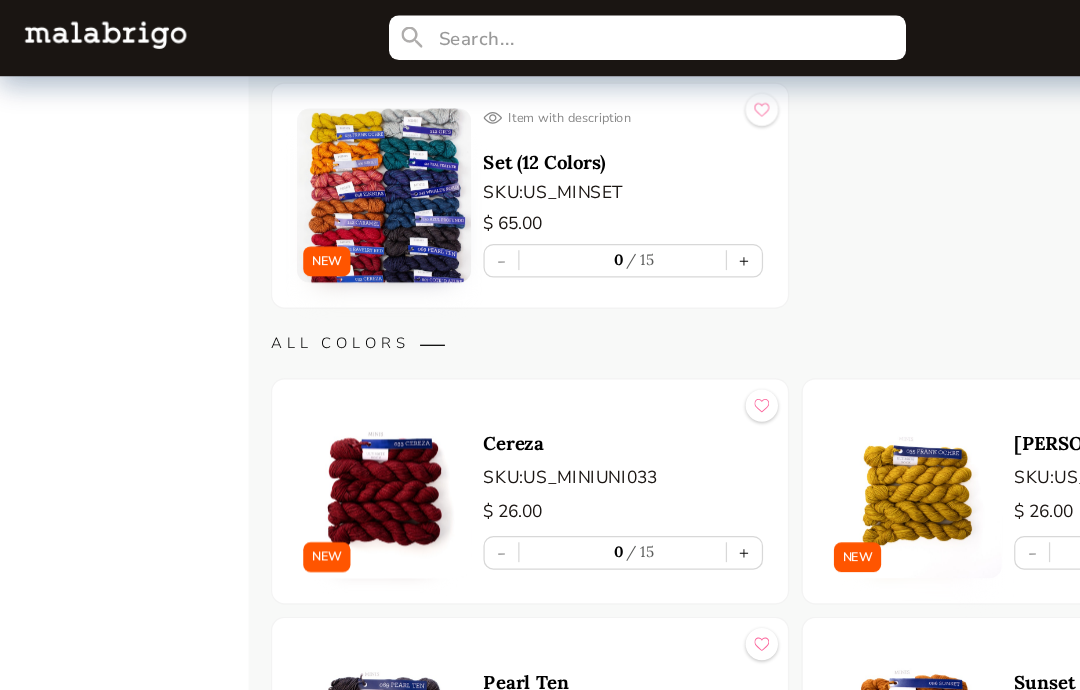 scroll, scrollTop: 1644, scrollLeft: 0, axis: vertical 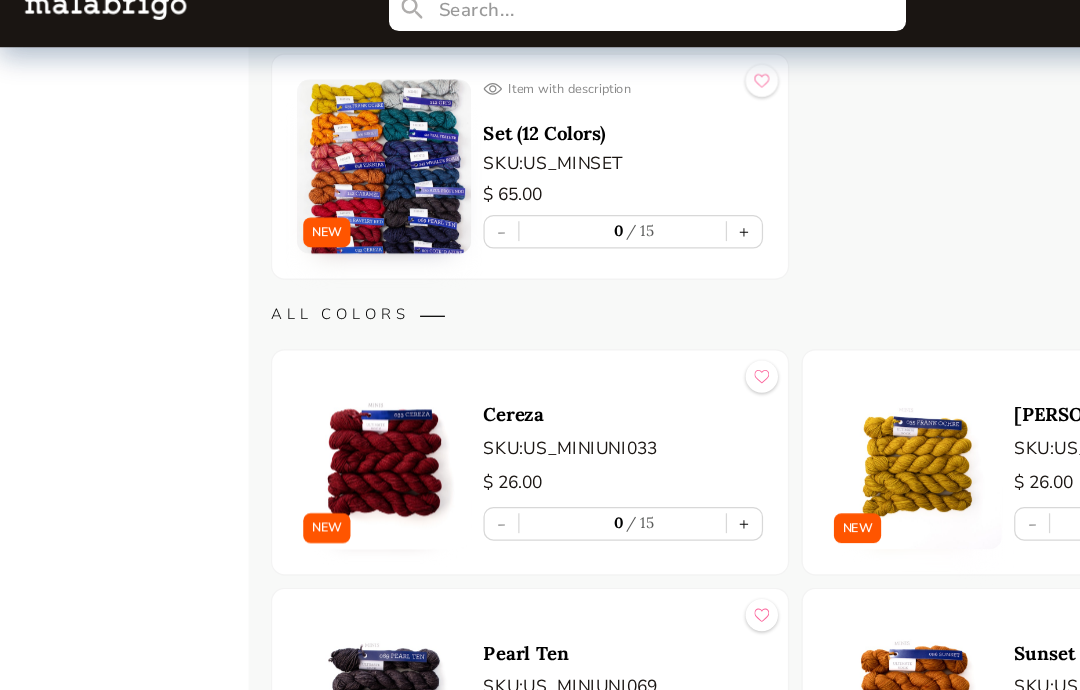 click at bounding box center (309, 158) 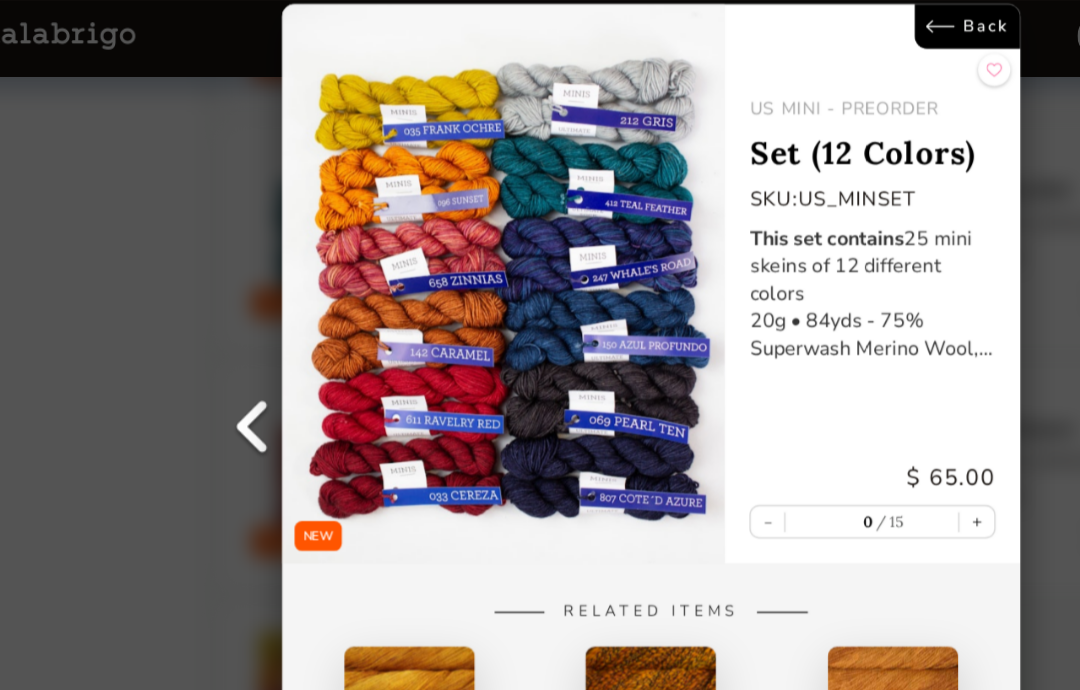 scroll, scrollTop: 1227, scrollLeft: 0, axis: vertical 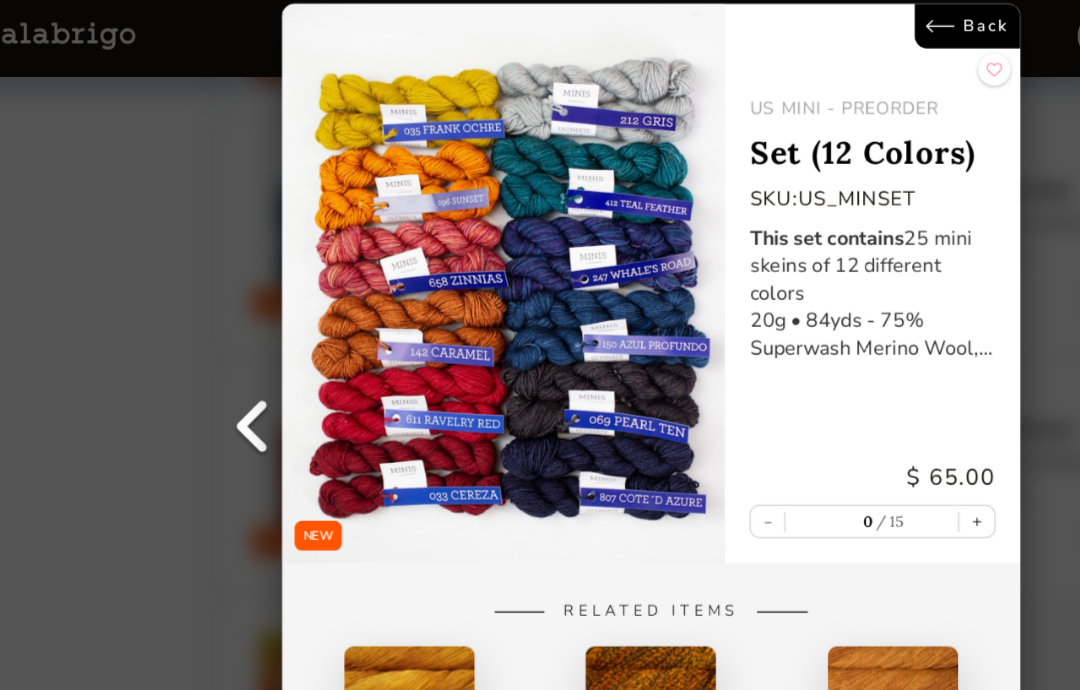 click on "Back" at bounding box center (819, 21) 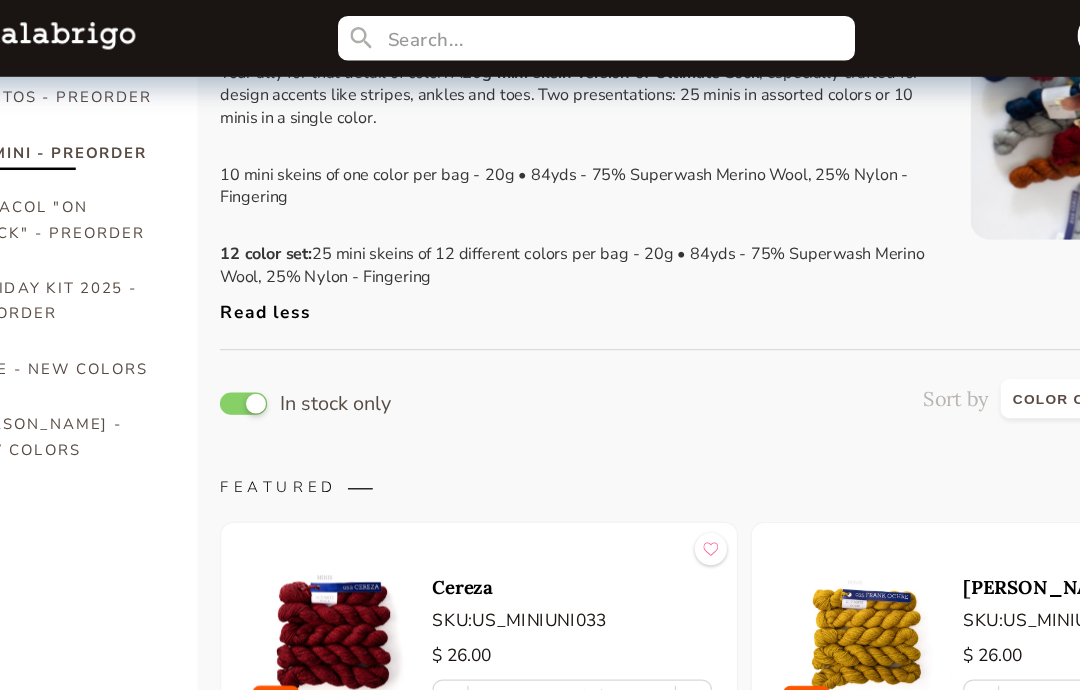 scroll, scrollTop: 0, scrollLeft: 0, axis: both 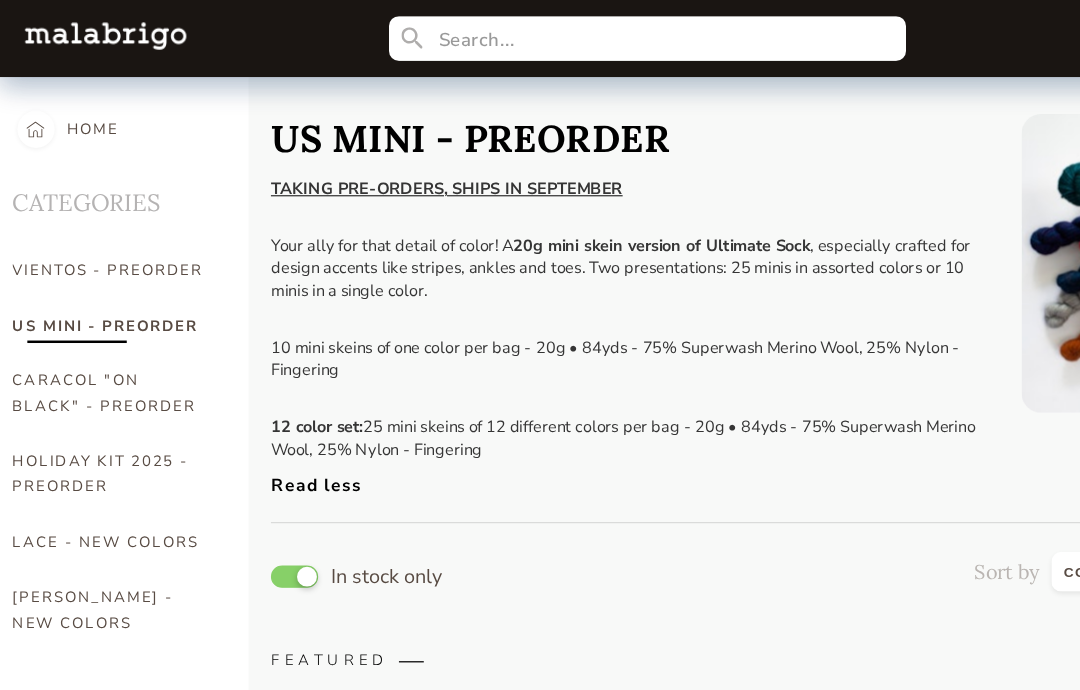 click on "CARACOL "ON BLACK" - PREORDER" at bounding box center (90, 316) 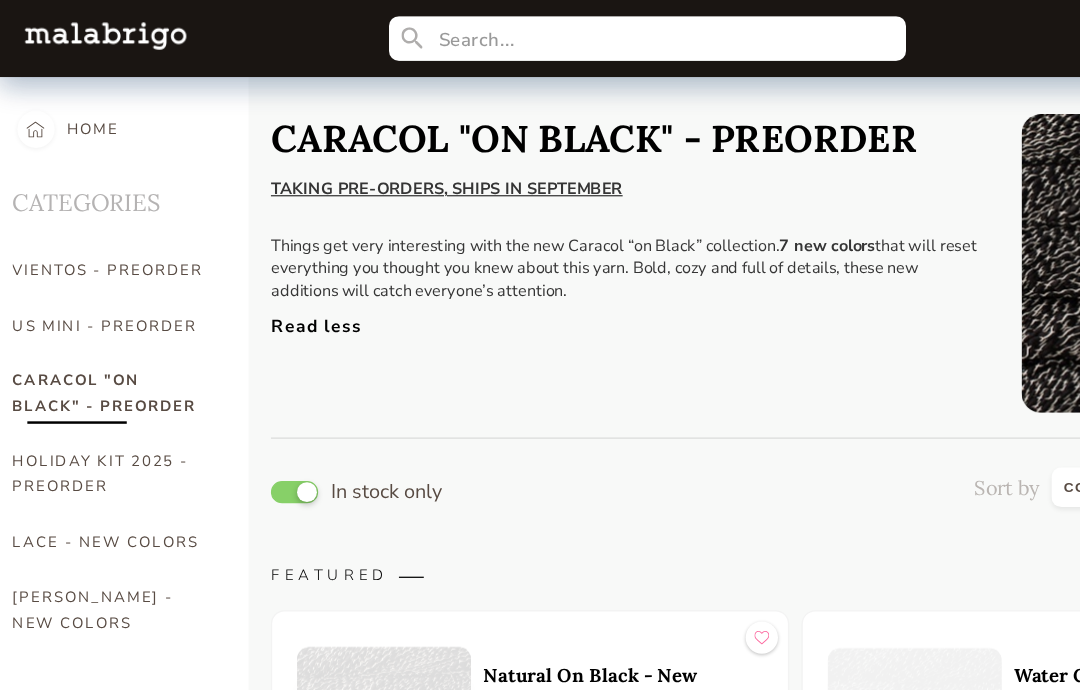 click on "Read less" at bounding box center [505, 257] 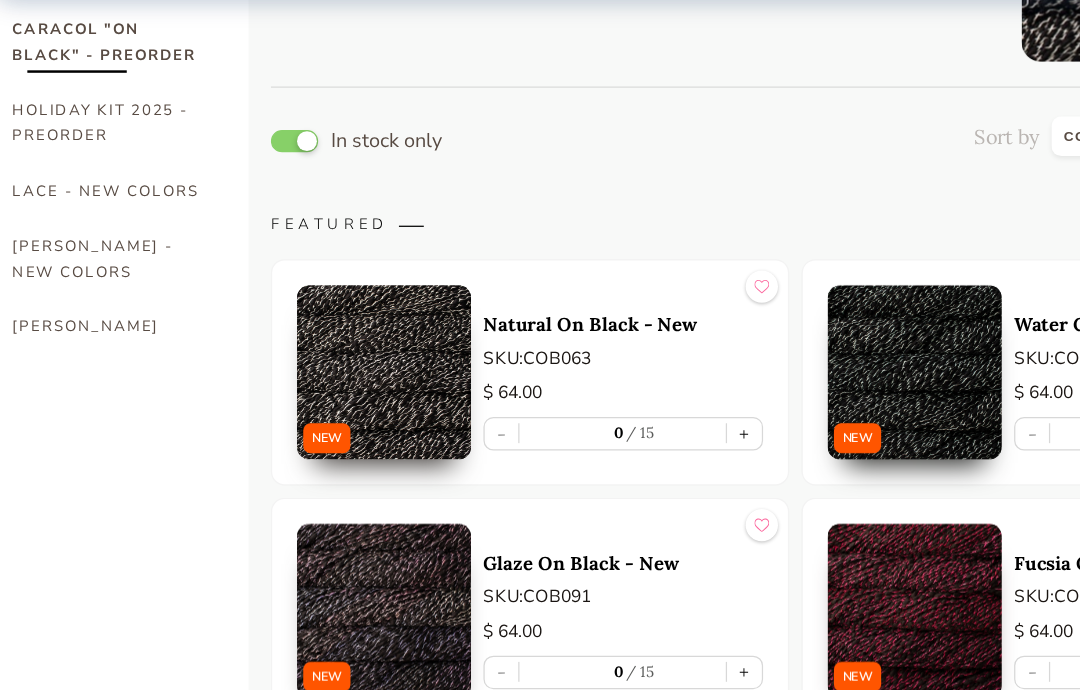 scroll, scrollTop: 228, scrollLeft: 0, axis: vertical 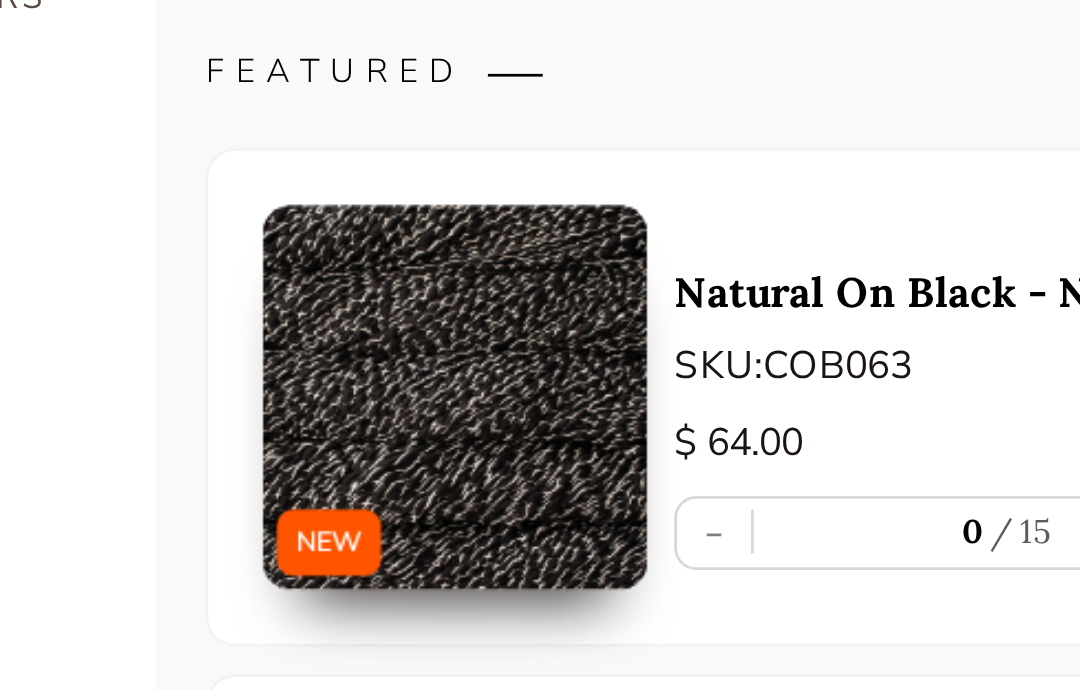 select on "INDEX" 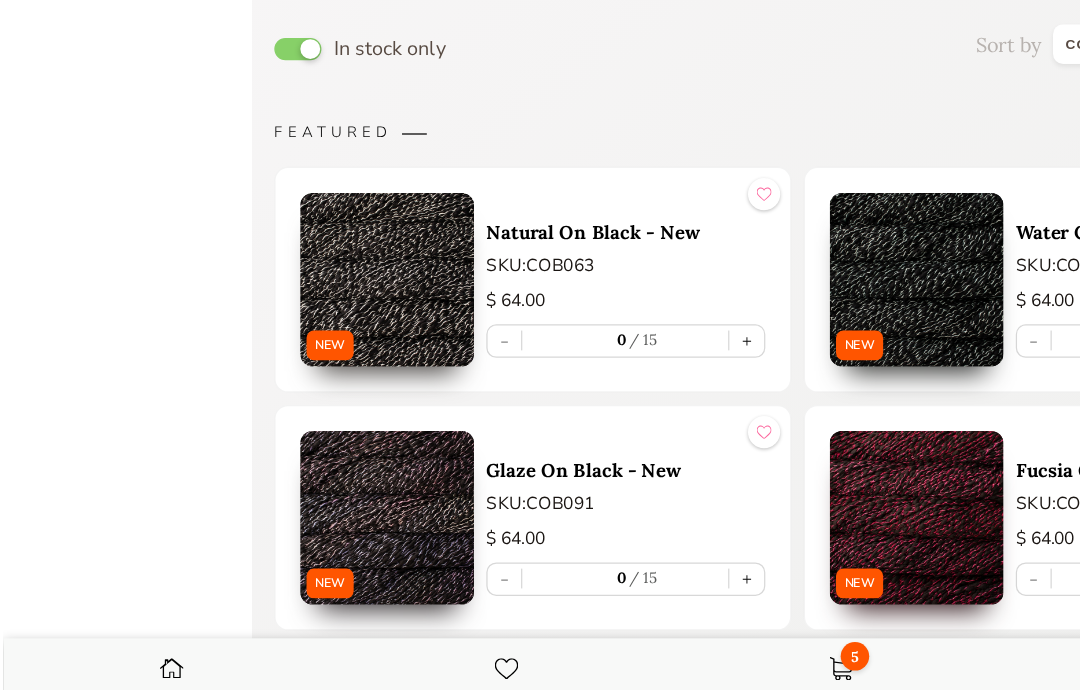 scroll, scrollTop: 230, scrollLeft: 0, axis: vertical 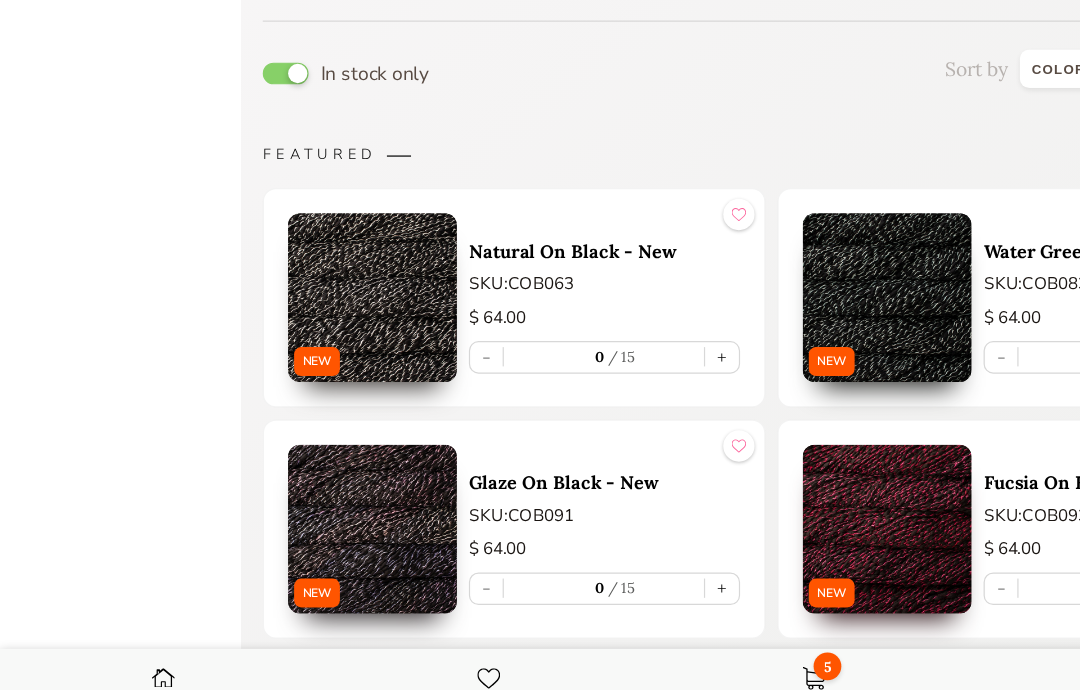 select on "INDEX" 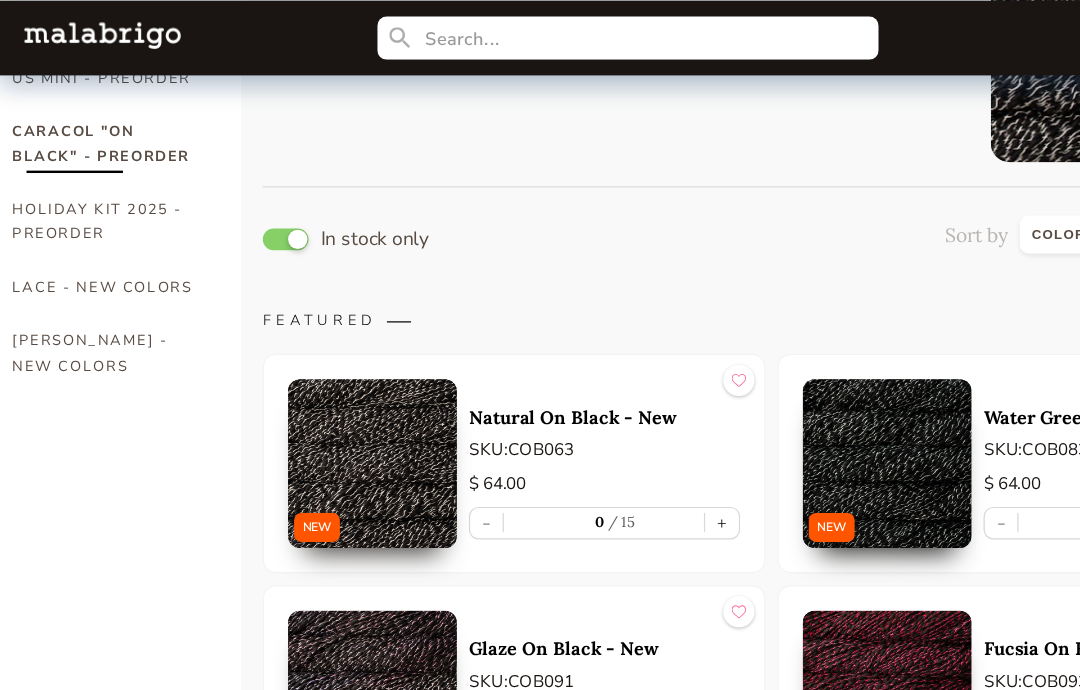 scroll, scrollTop: 197, scrollLeft: 0, axis: vertical 